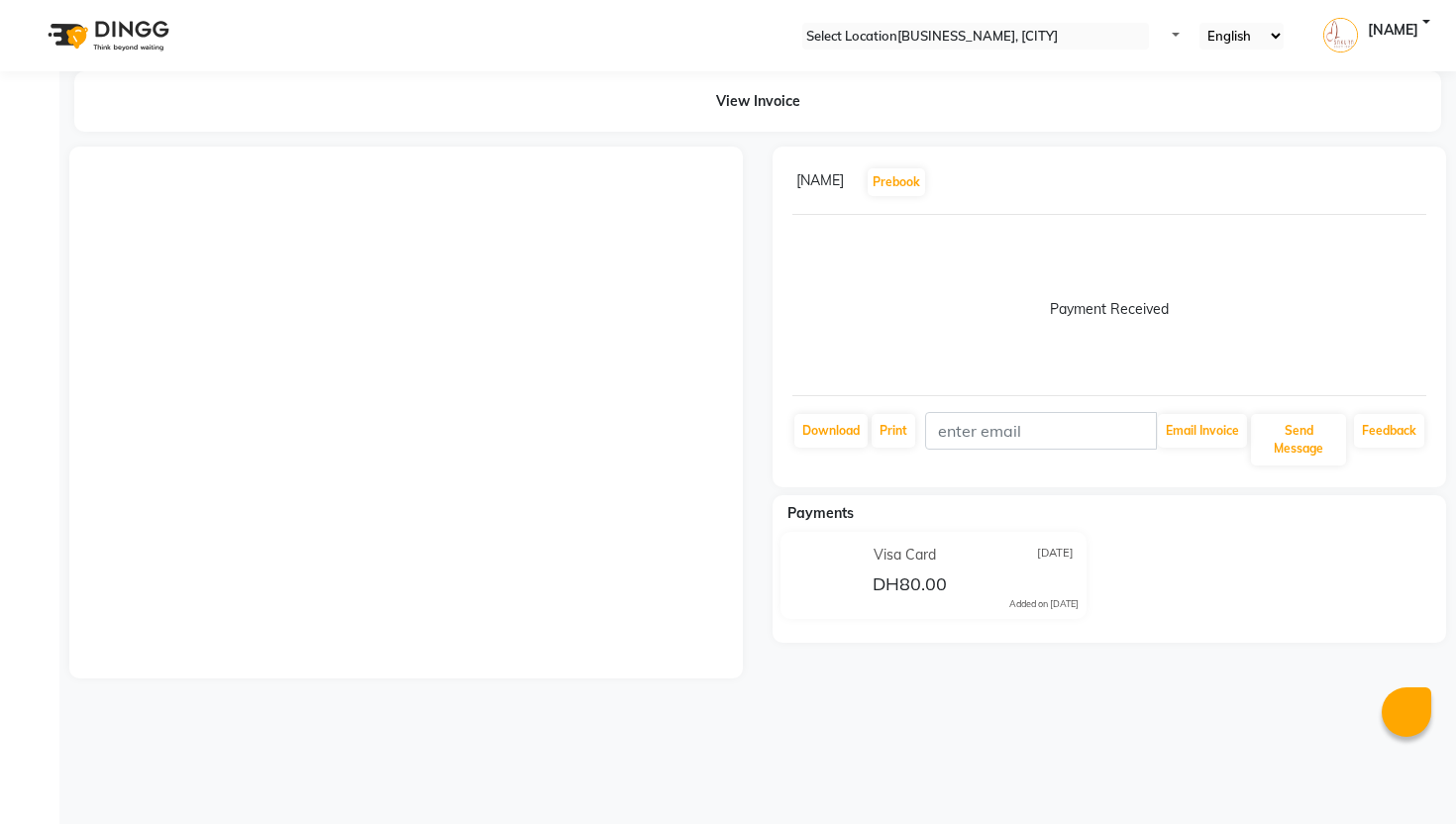 scroll, scrollTop: 0, scrollLeft: 0, axis: both 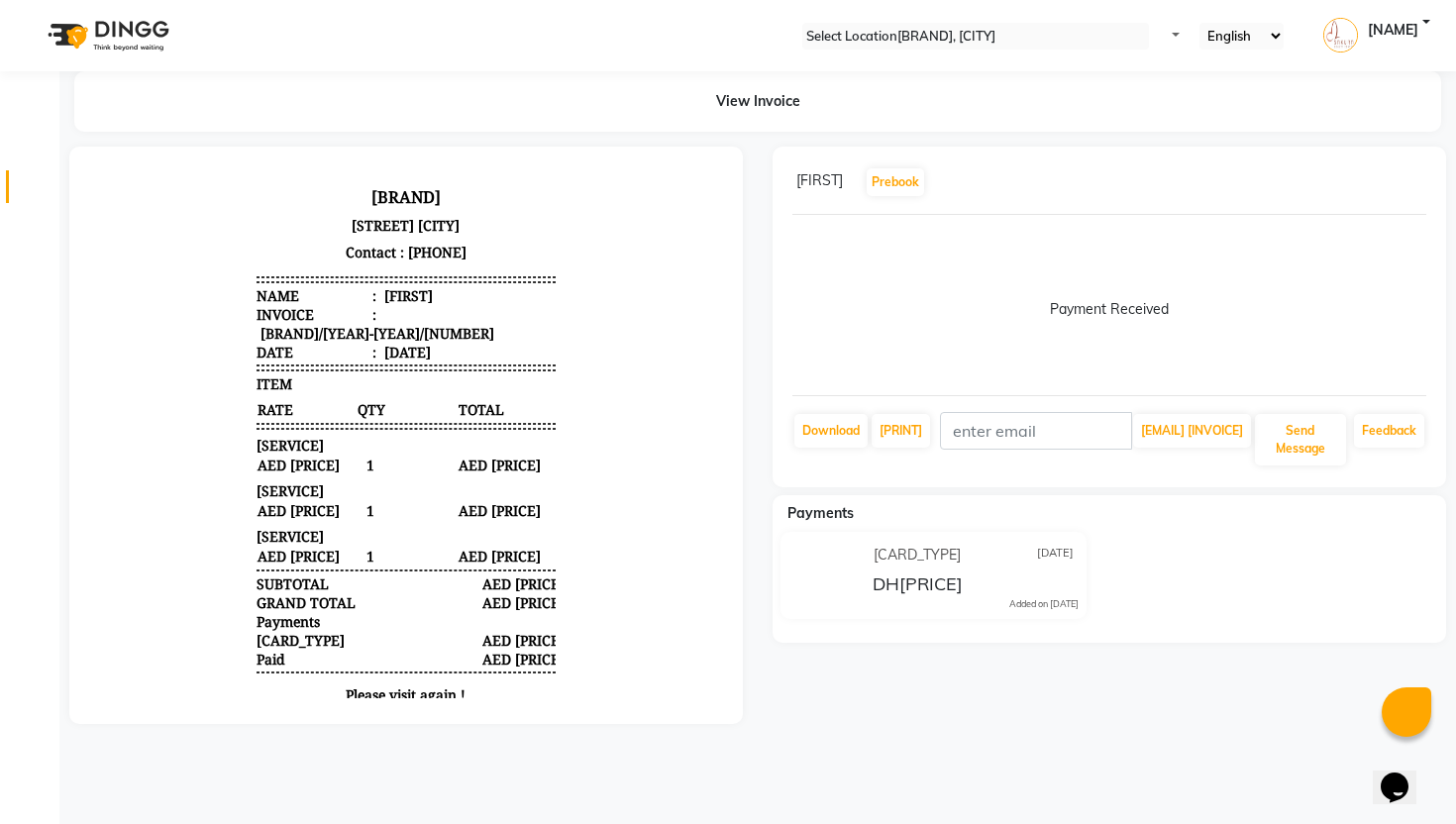 click at bounding box center [38, 191] 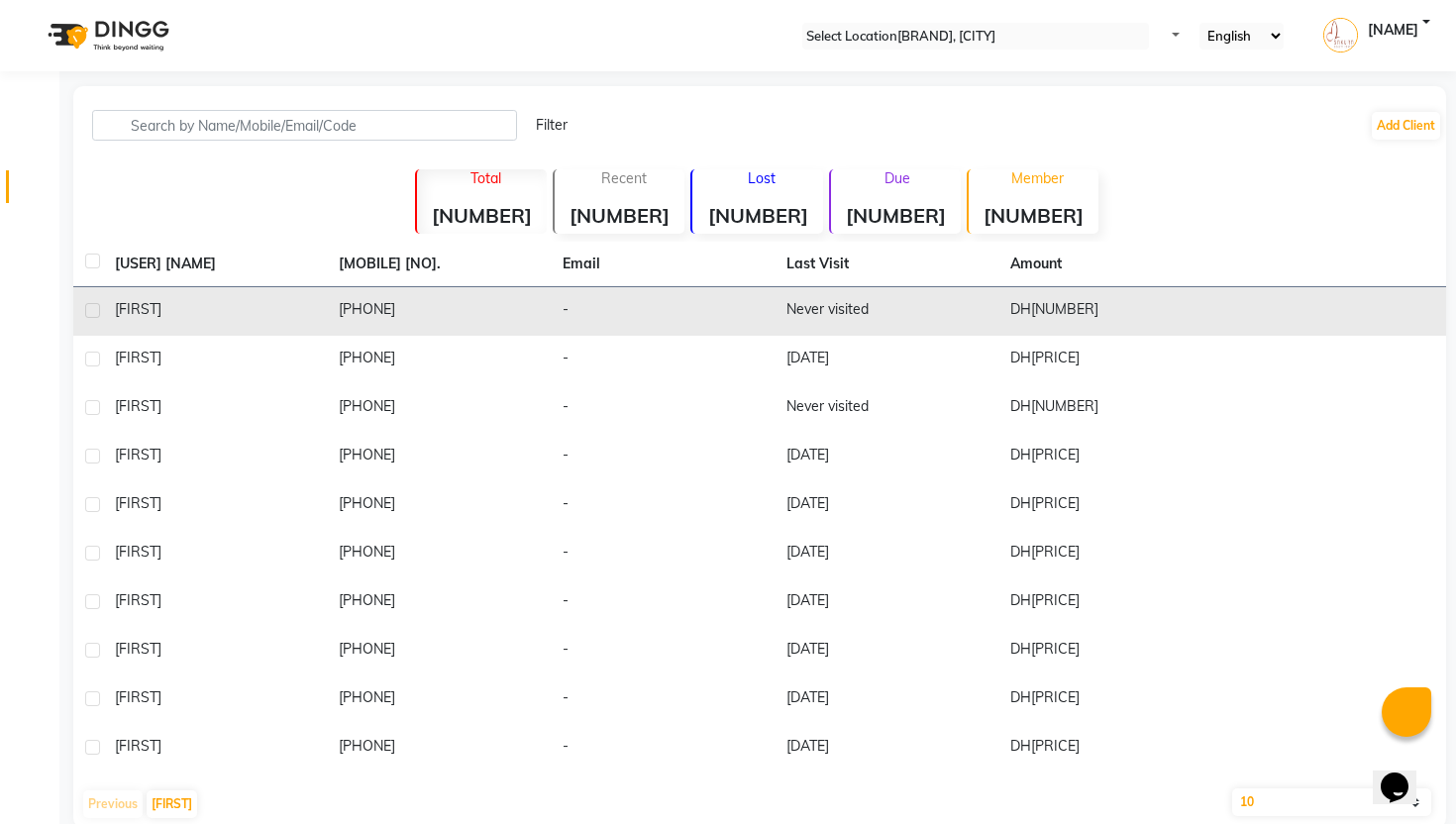 click on "[FIRST]" at bounding box center (215, 311) 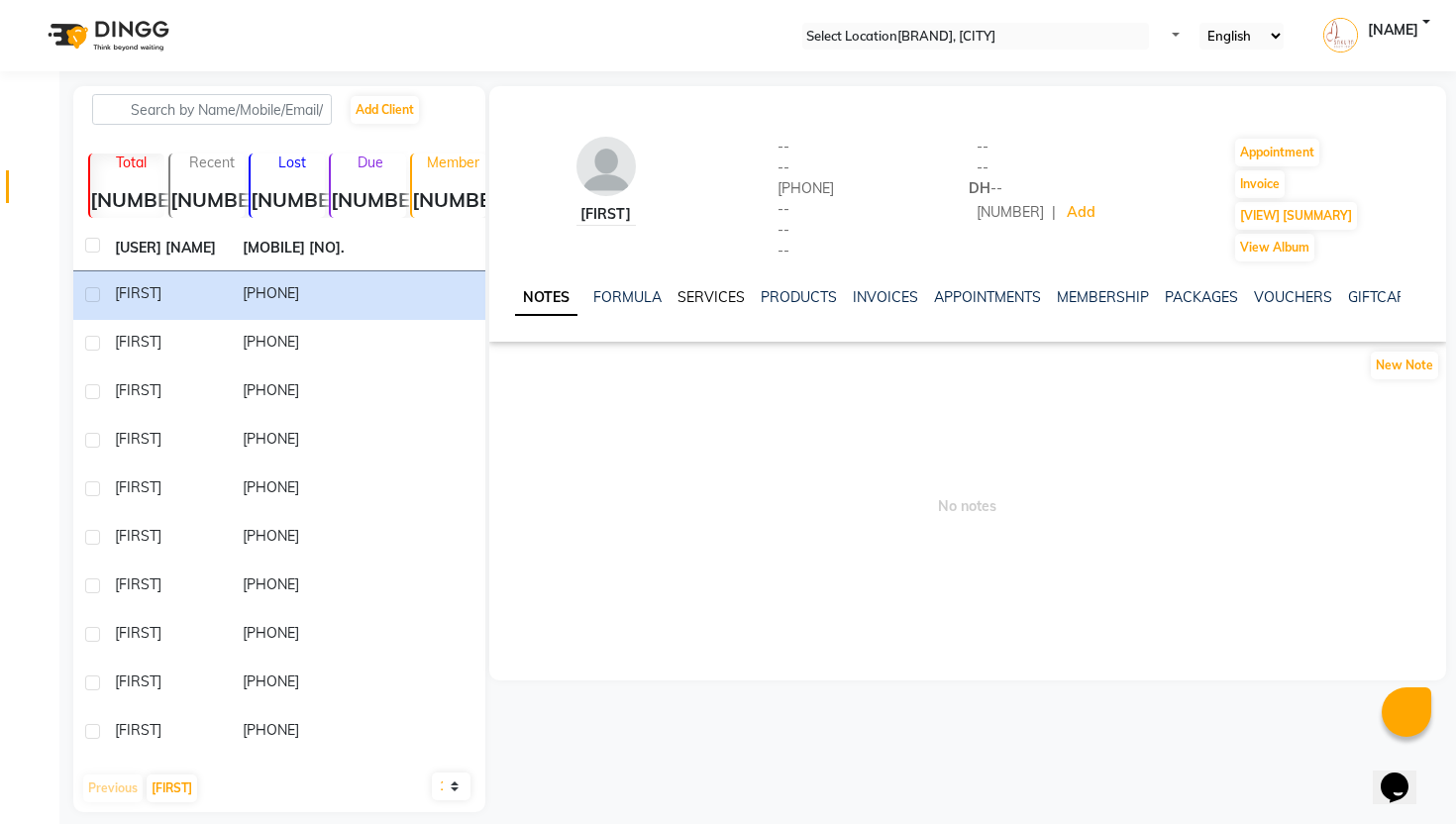 click on "SERVICES" at bounding box center (711, 297) 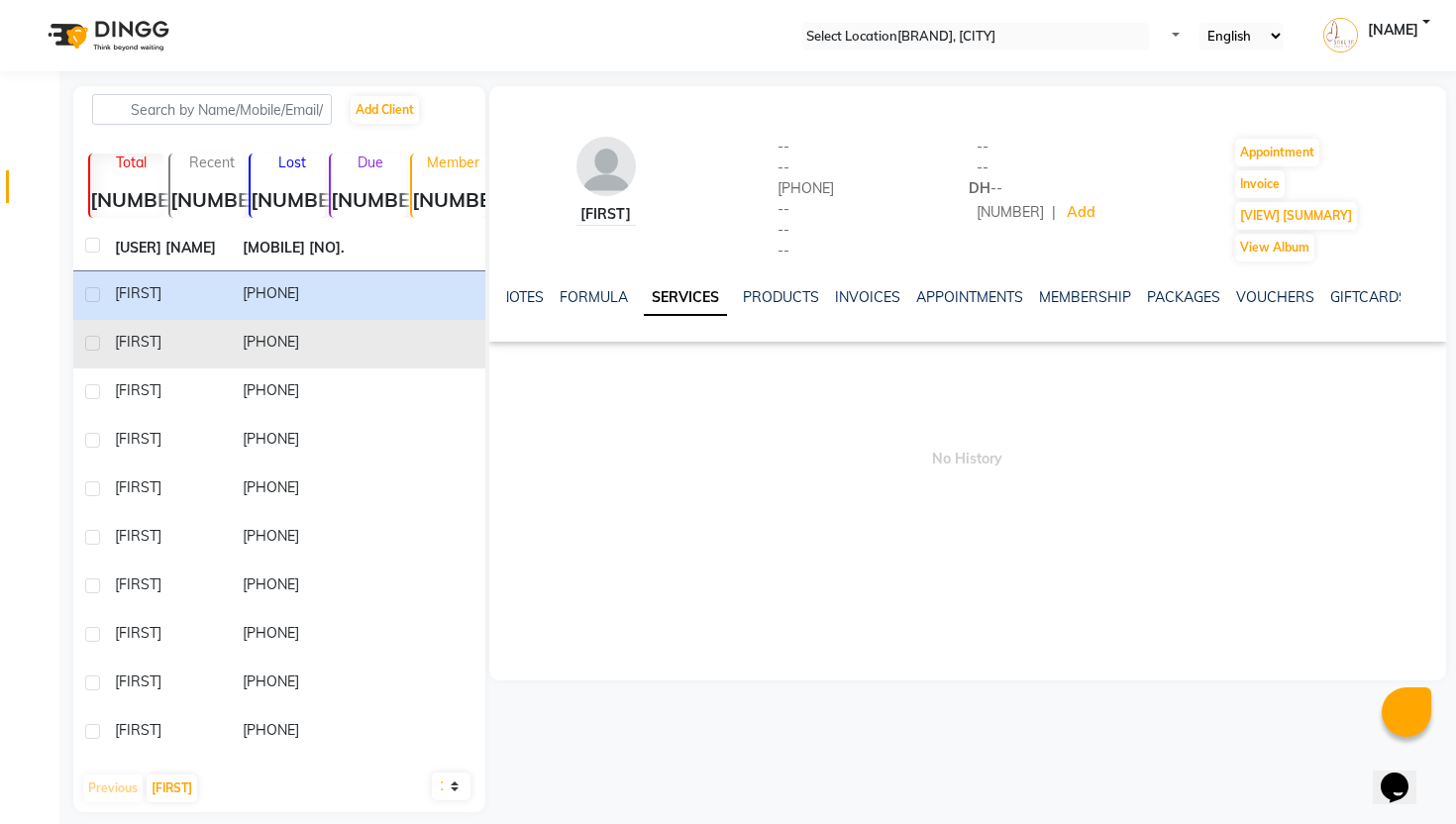click on "[PHONE]" at bounding box center (294, 295) 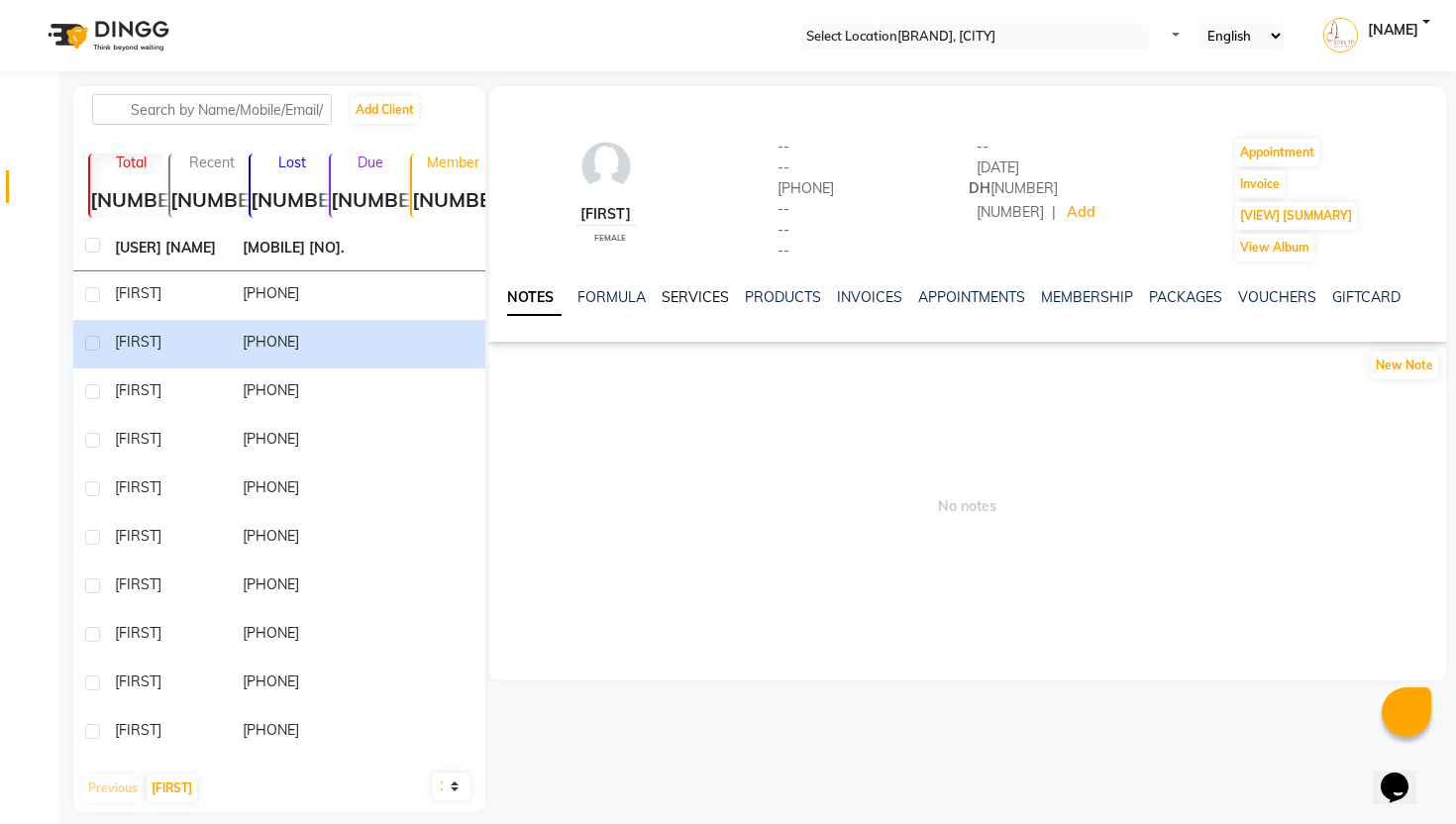click on "SERVICES" at bounding box center (695, 297) 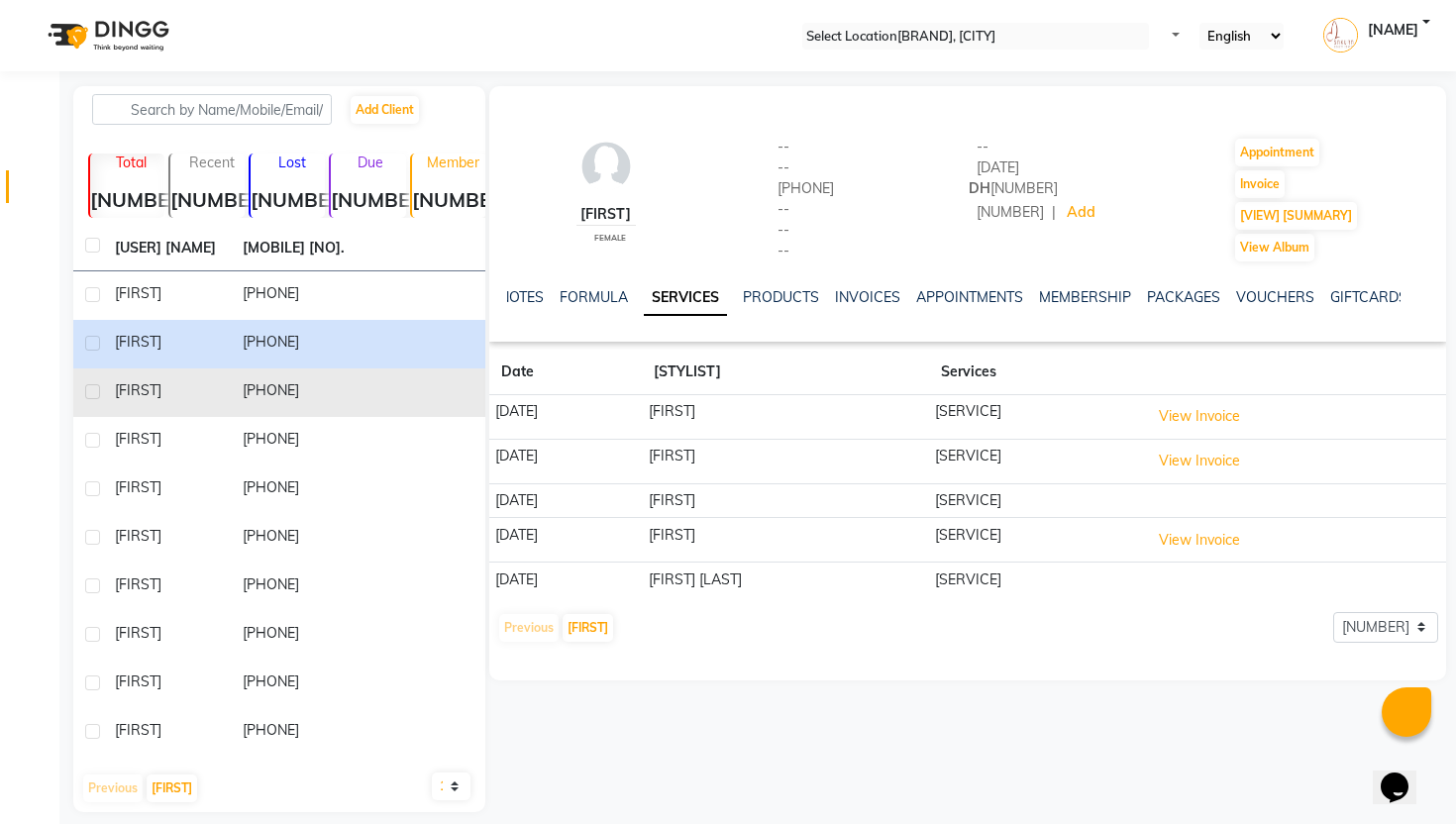 click on "[PHONE]" at bounding box center (294, 295) 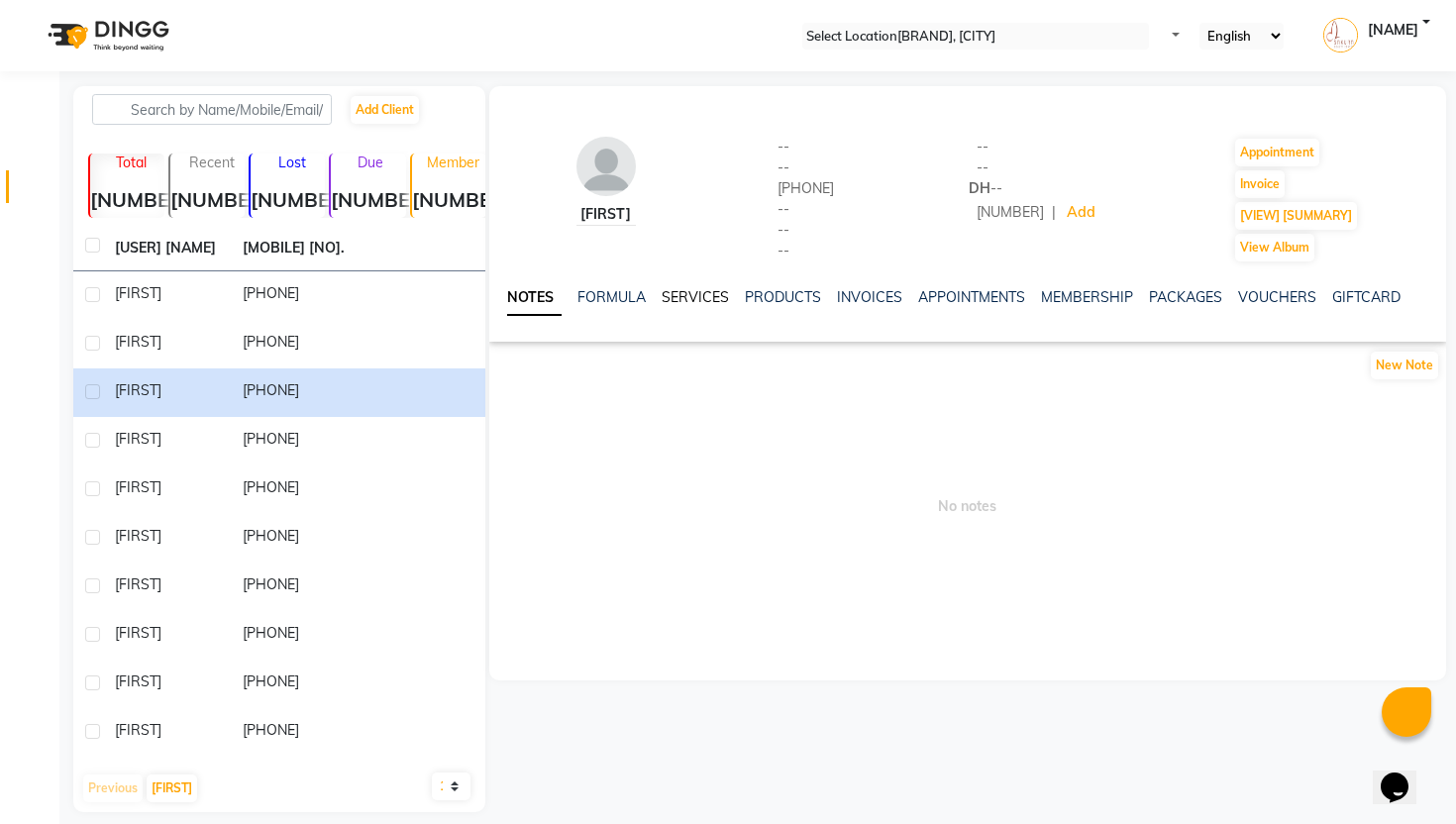 click on "SERVICES" at bounding box center (695, 297) 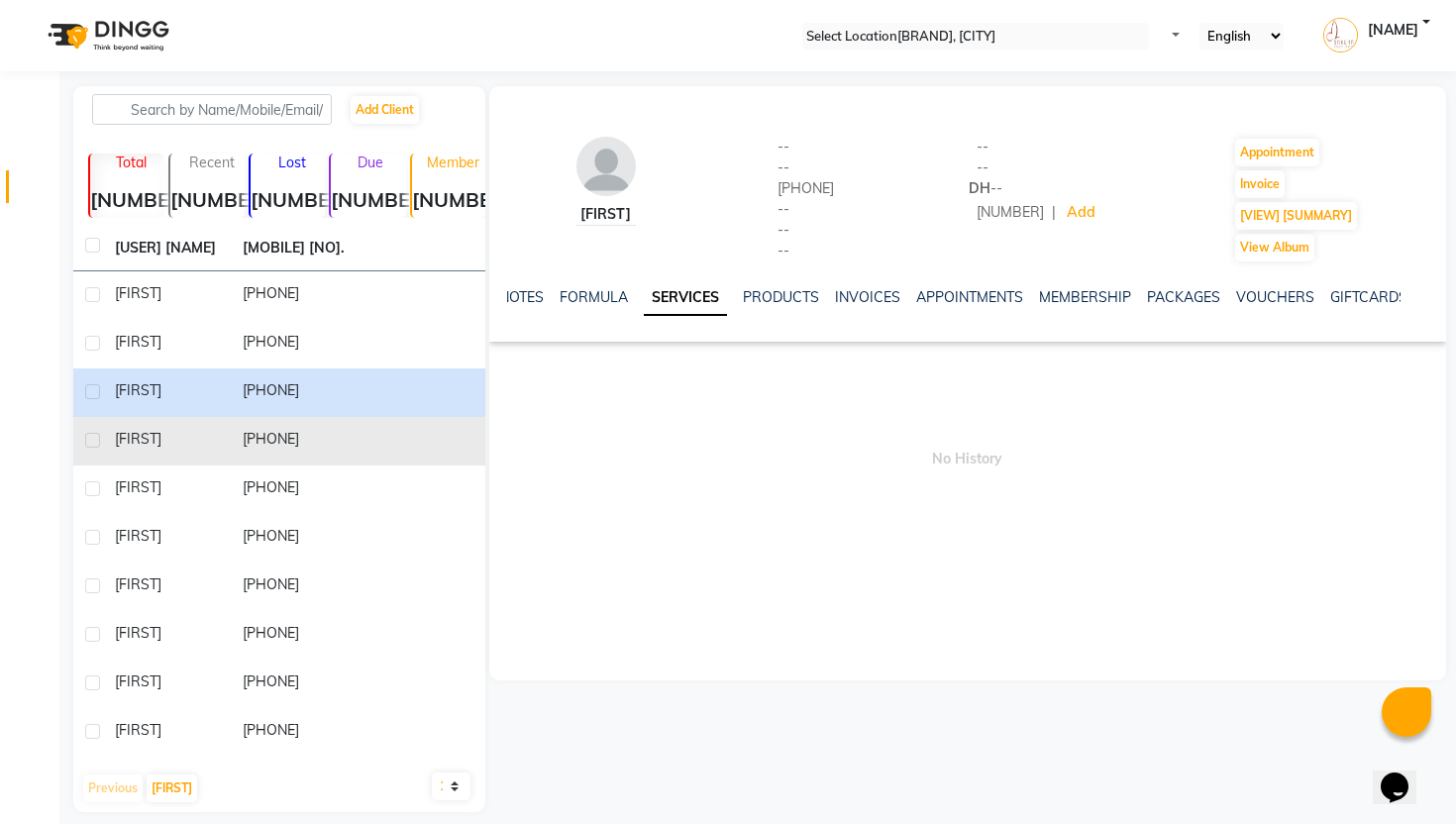 click on "[PHONE]" at bounding box center [294, 295] 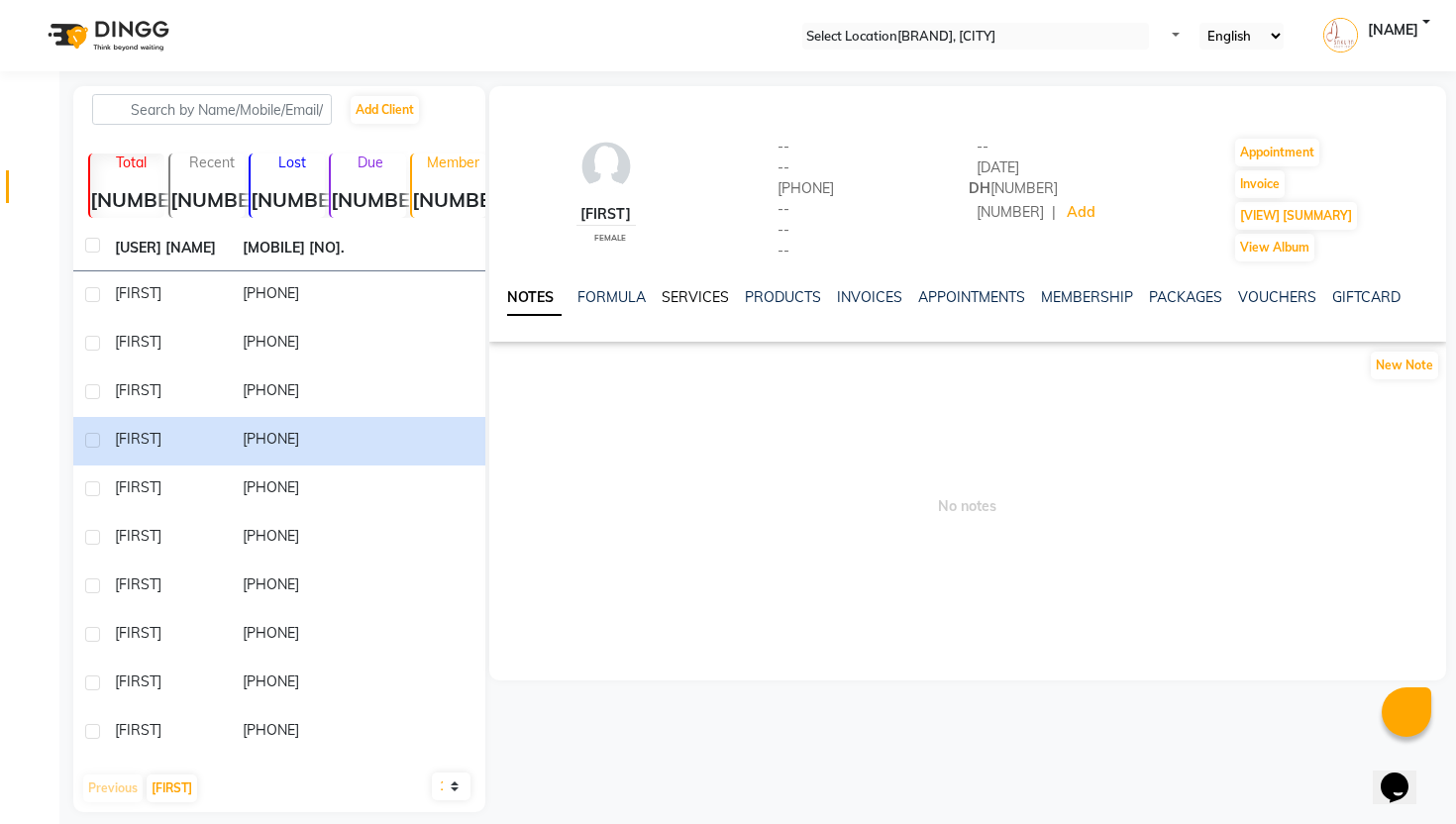 click on "SERVICES" at bounding box center [695, 297] 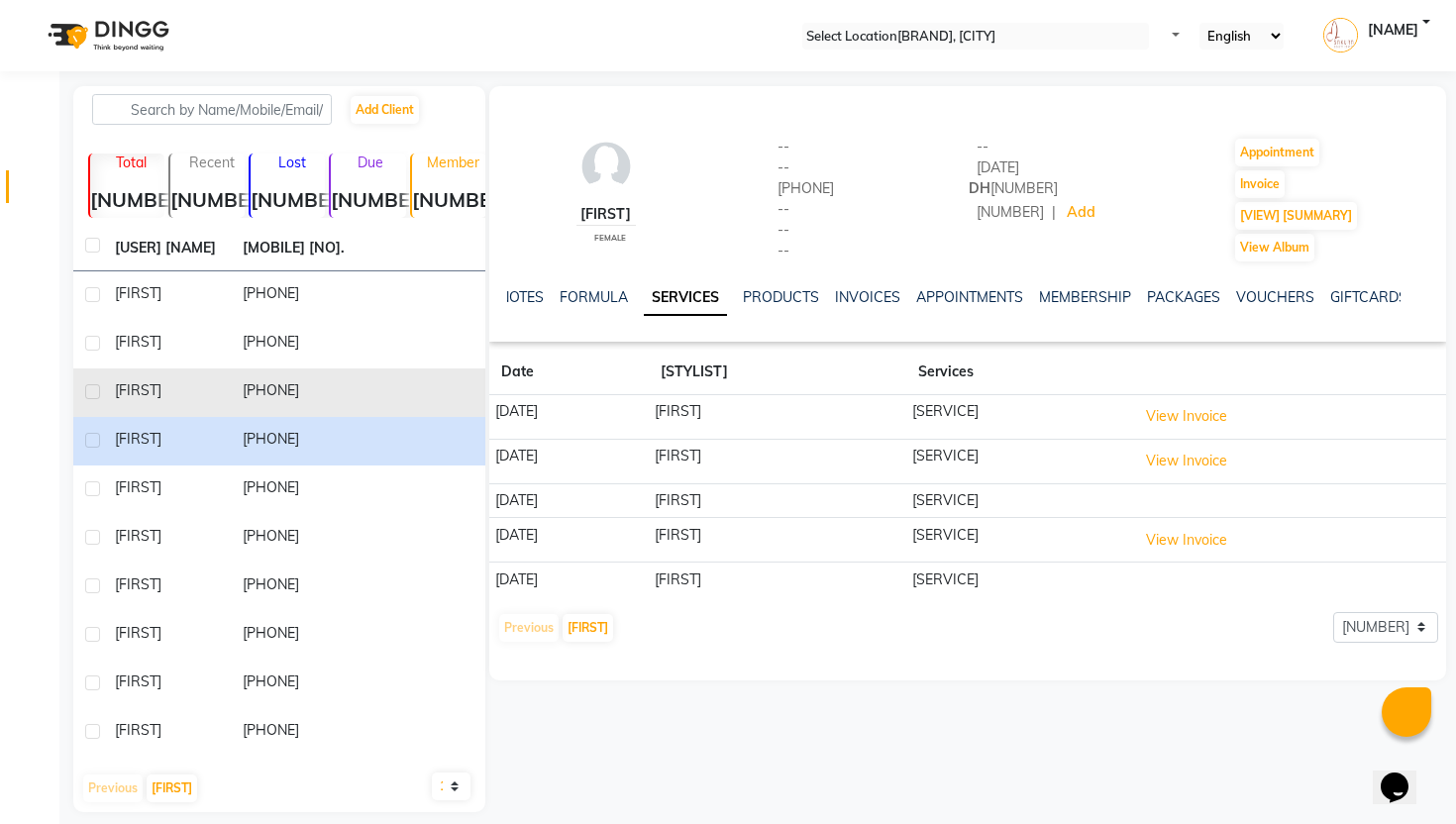 click on "[PHONE]" at bounding box center [294, 295] 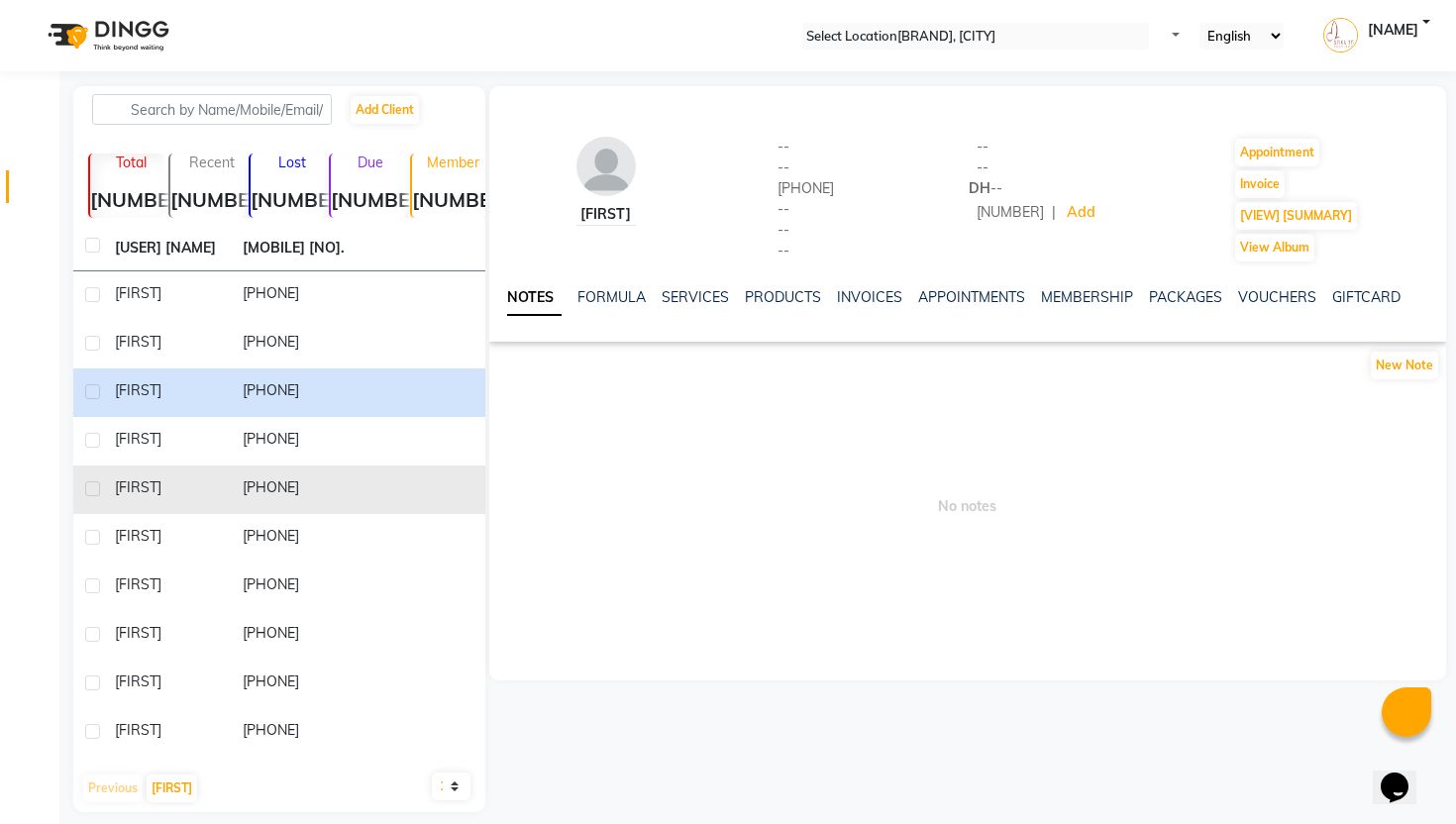 click on "[FIRST]" at bounding box center [166, 295] 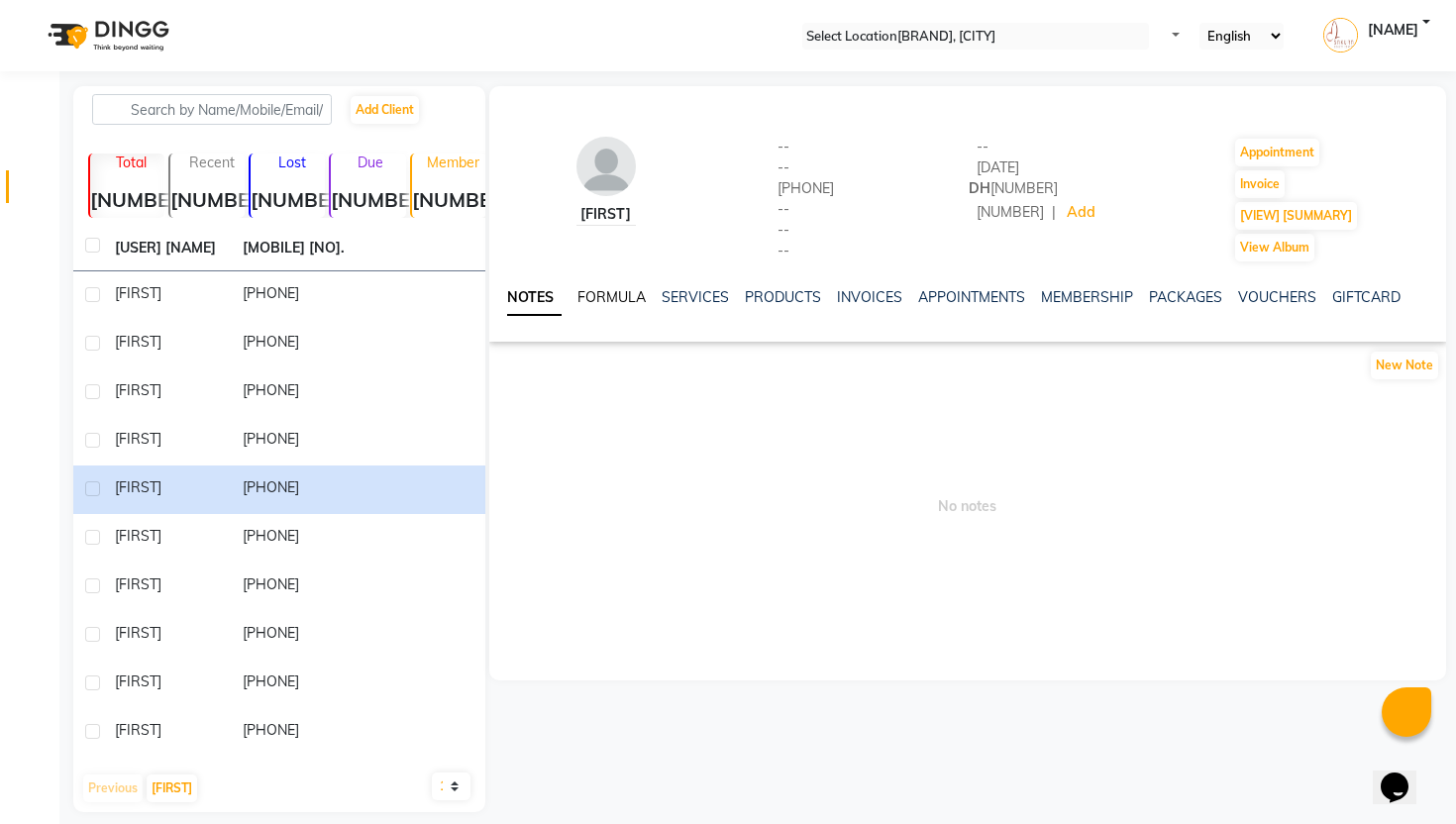 click on "FORMULA" at bounding box center [611, 297] 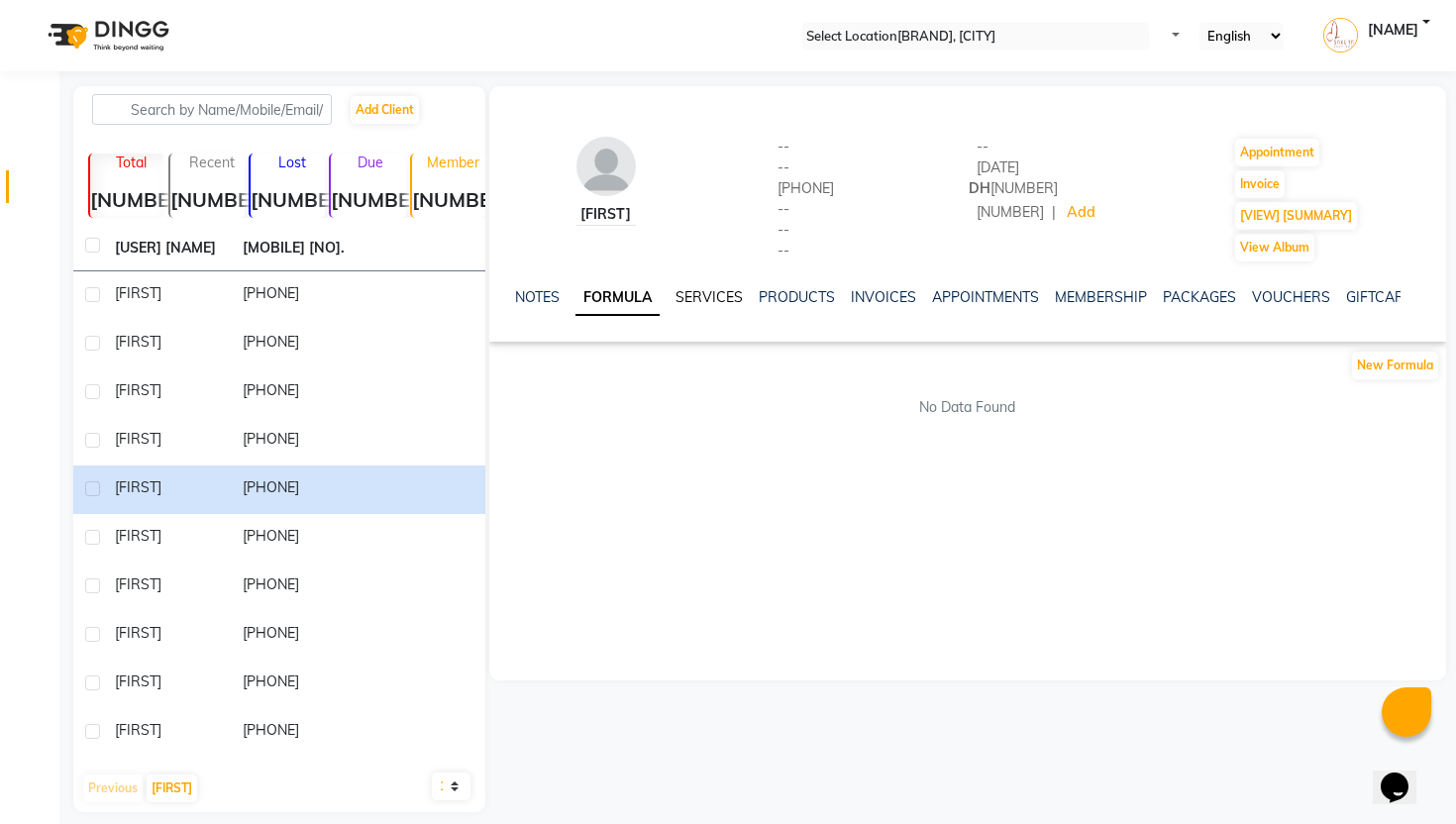 click on "SERVICES" at bounding box center (709, 297) 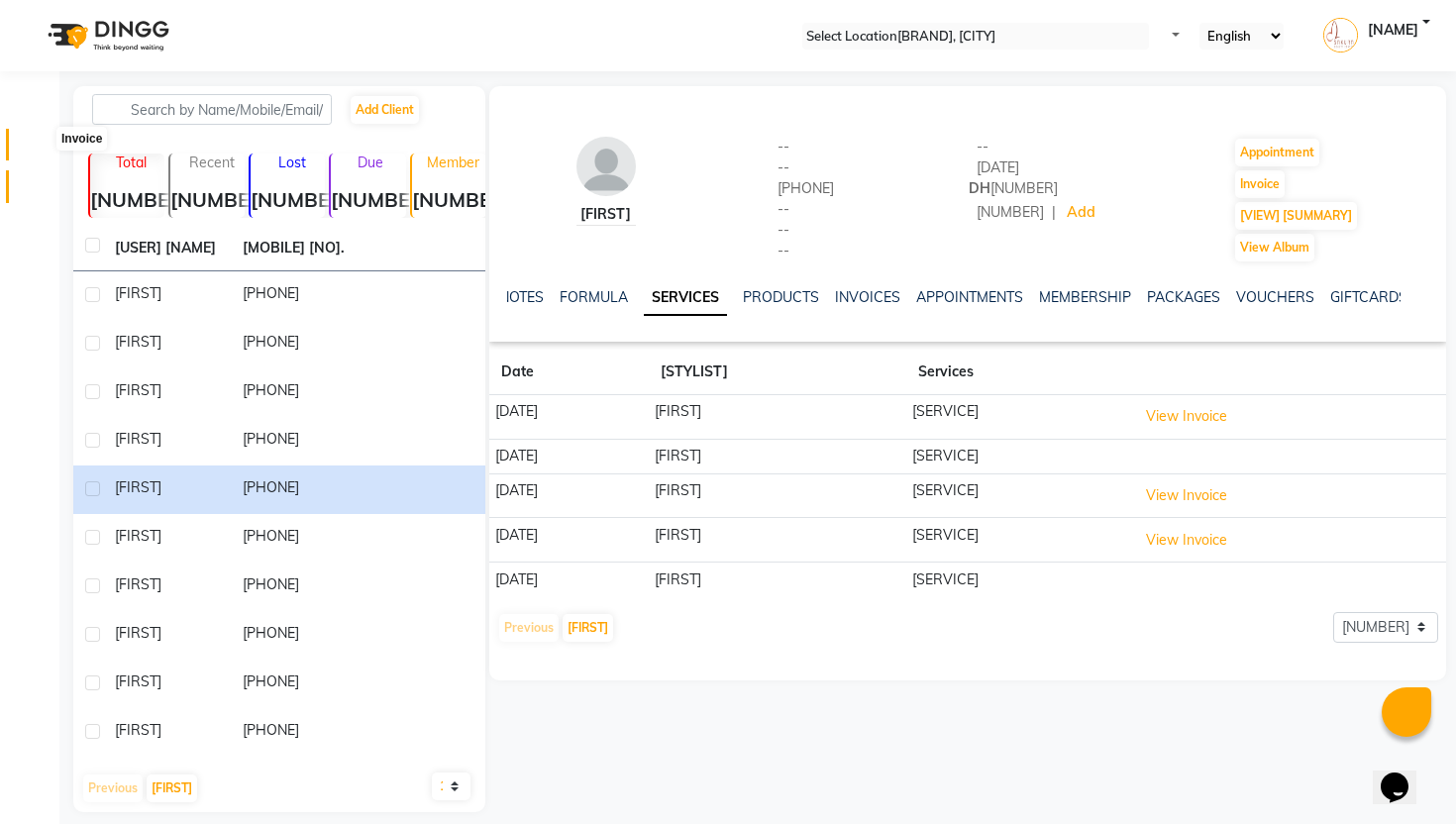click at bounding box center (37, 150) 